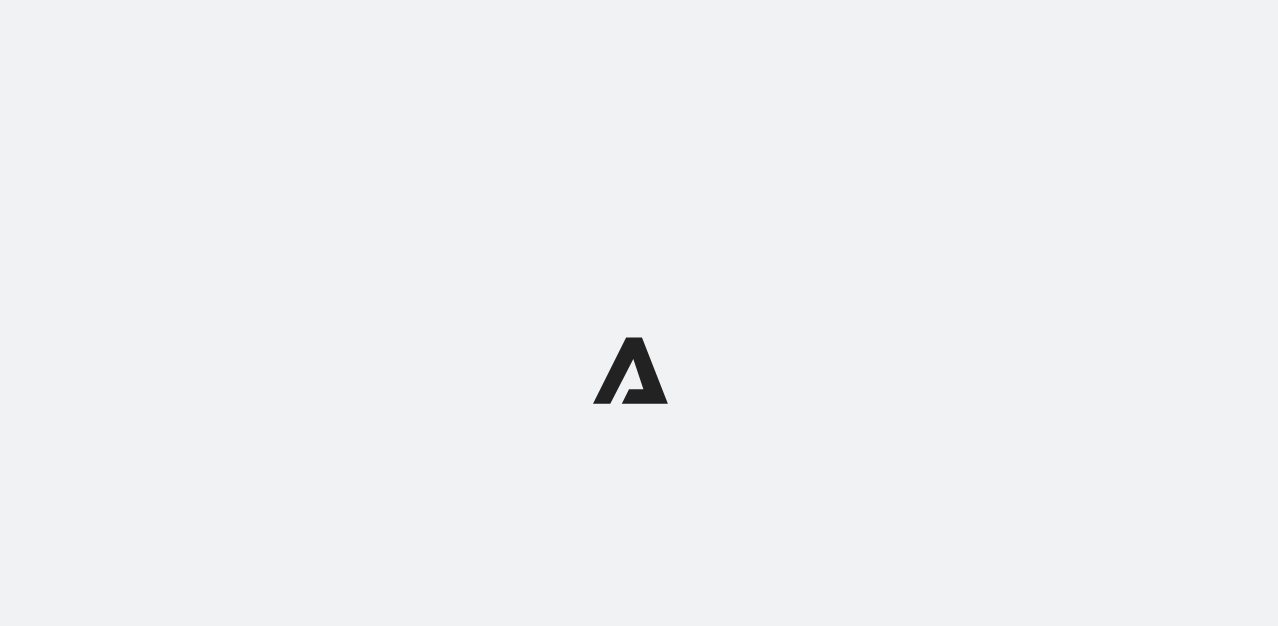 scroll, scrollTop: 0, scrollLeft: 0, axis: both 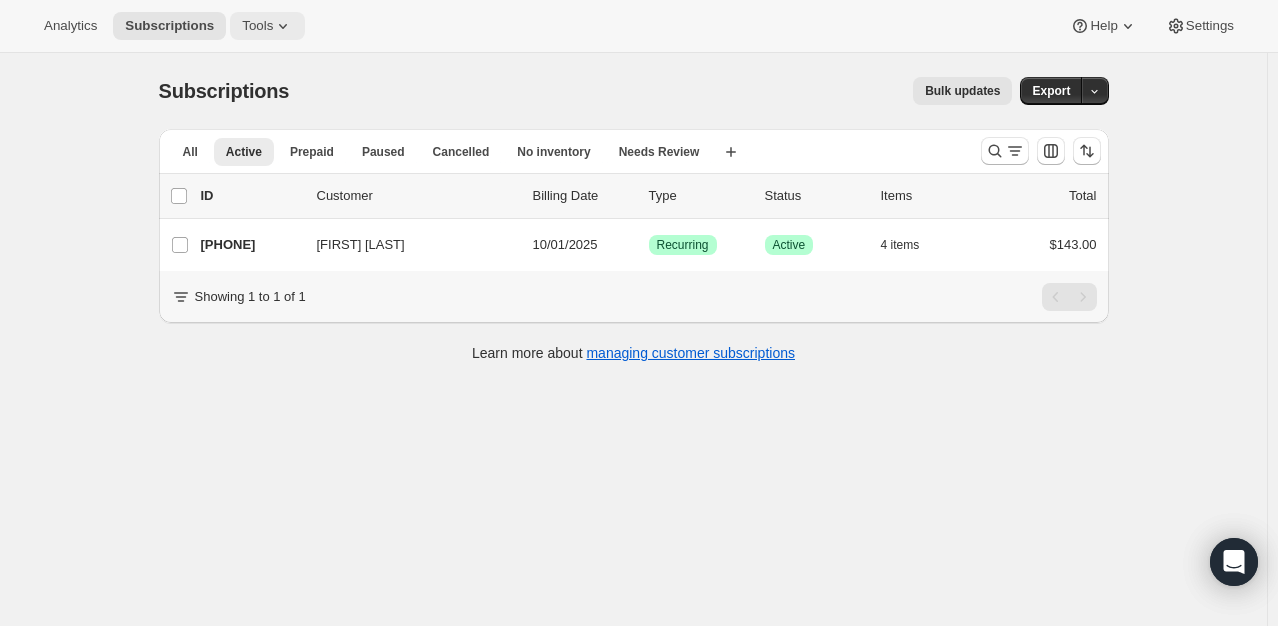 click on "Tools" at bounding box center [267, 26] 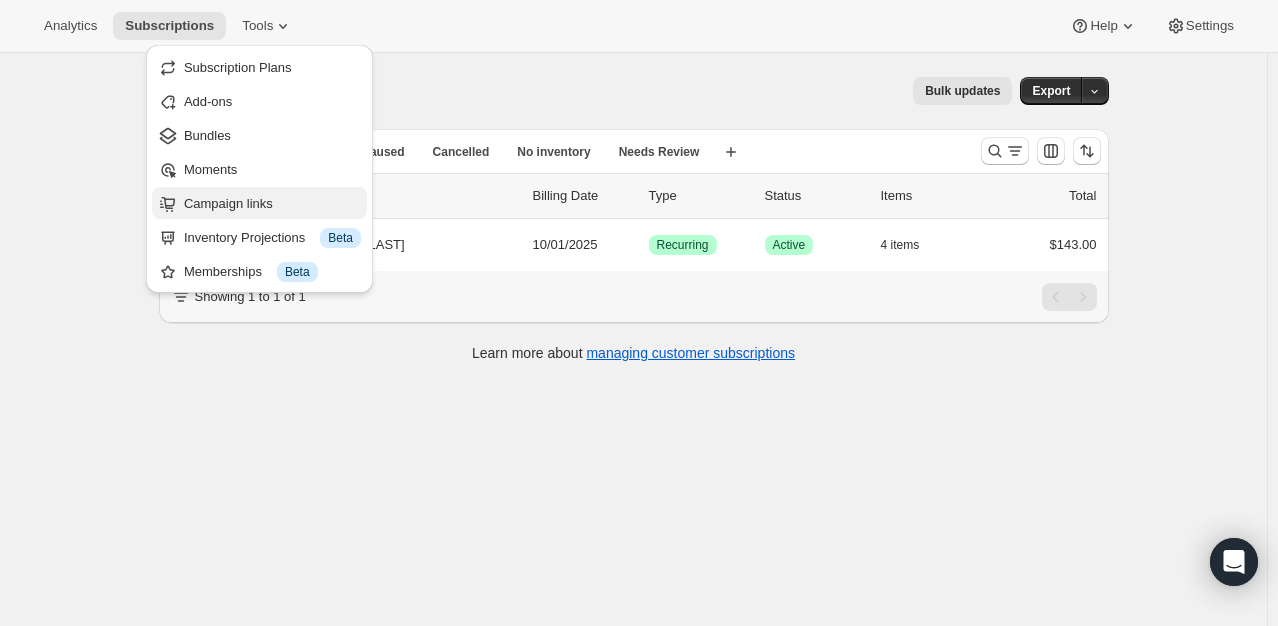 click on "Campaign links" at bounding box center (228, 203) 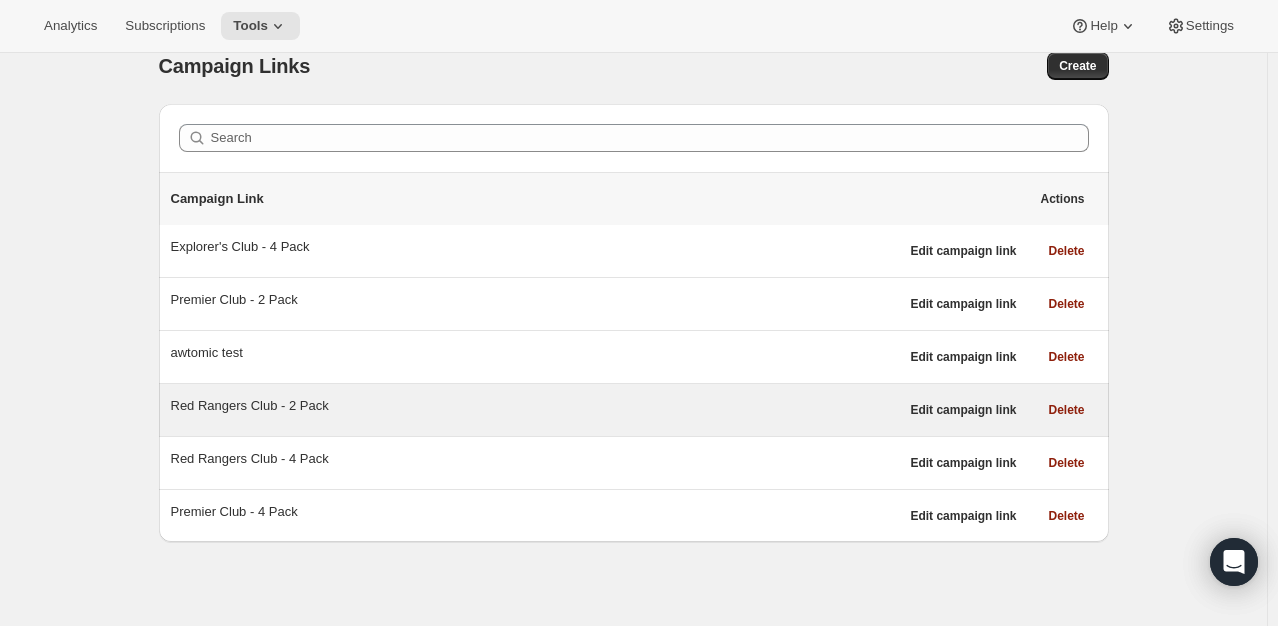 scroll, scrollTop: 0, scrollLeft: 0, axis: both 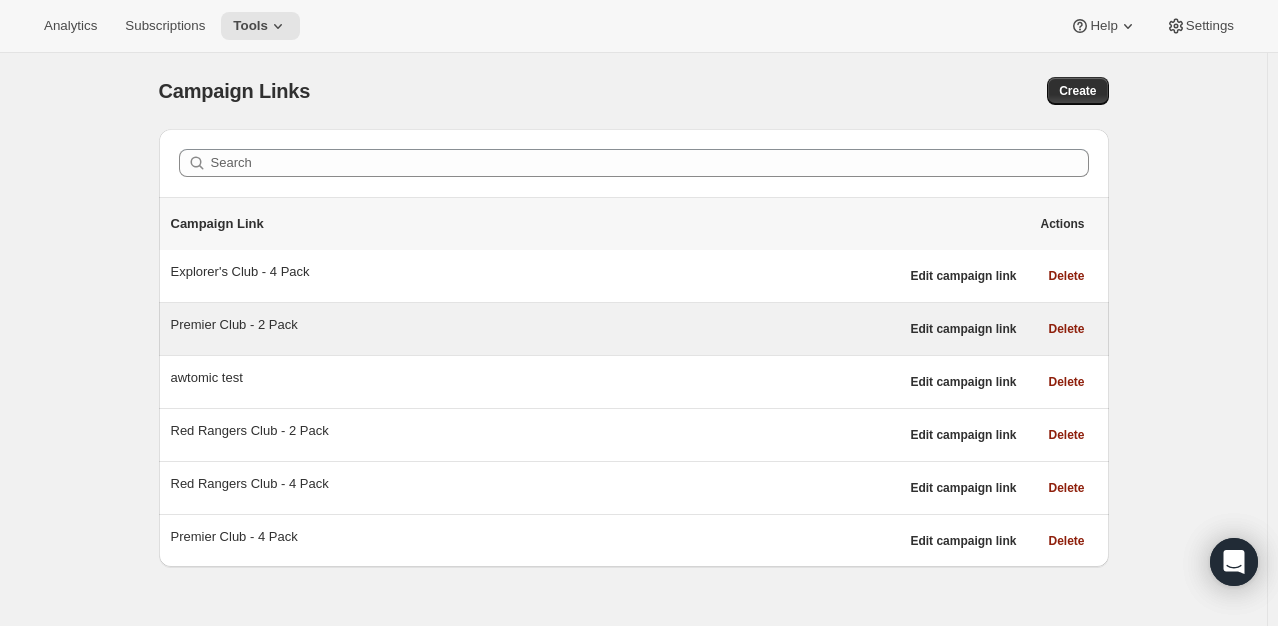 click on "Premier Club - 2 Pack" at bounding box center [535, 325] 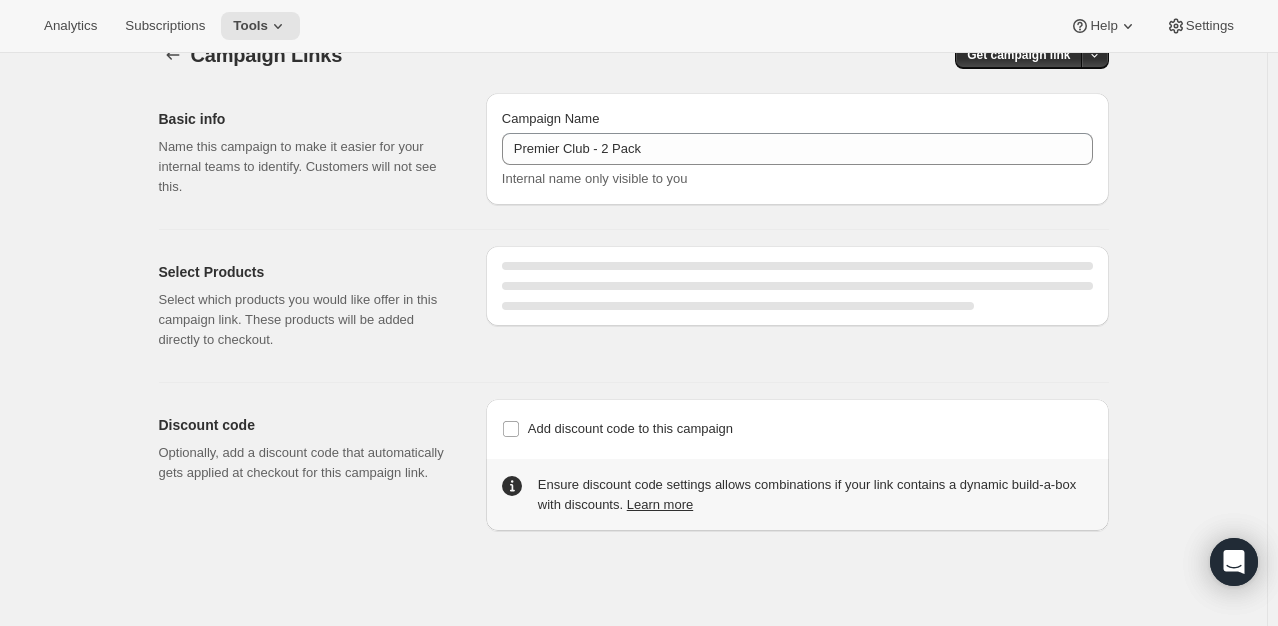 select on "gid://shopify/SellingPlan/2920874231" 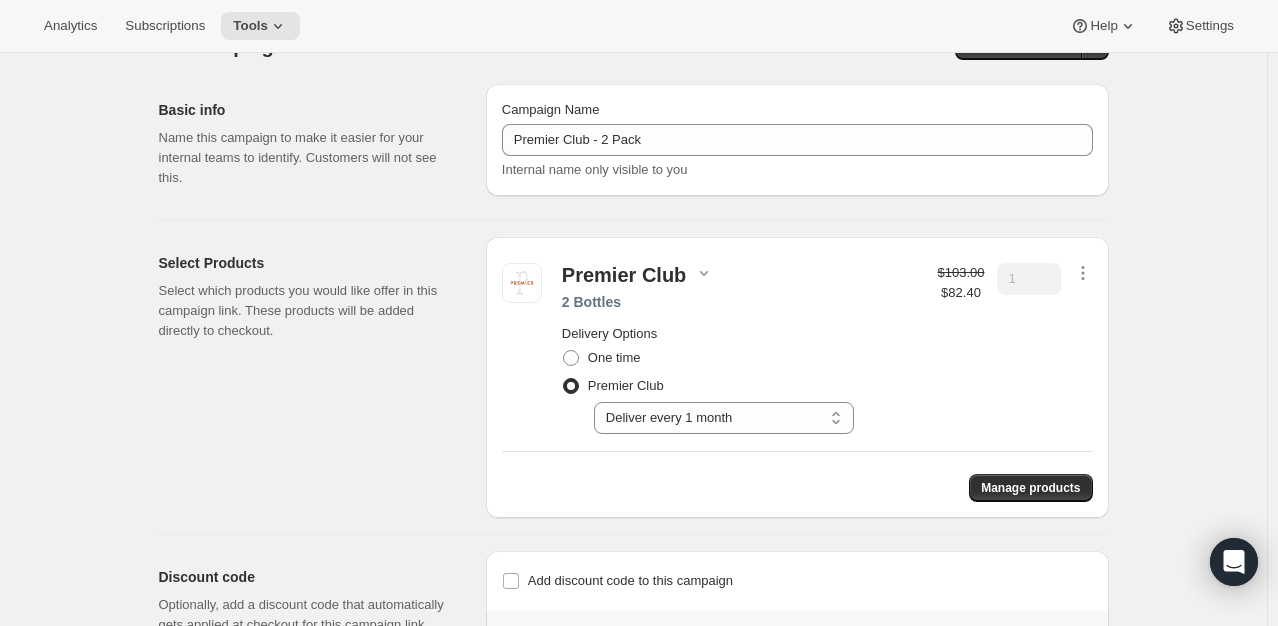 scroll, scrollTop: 0, scrollLeft: 0, axis: both 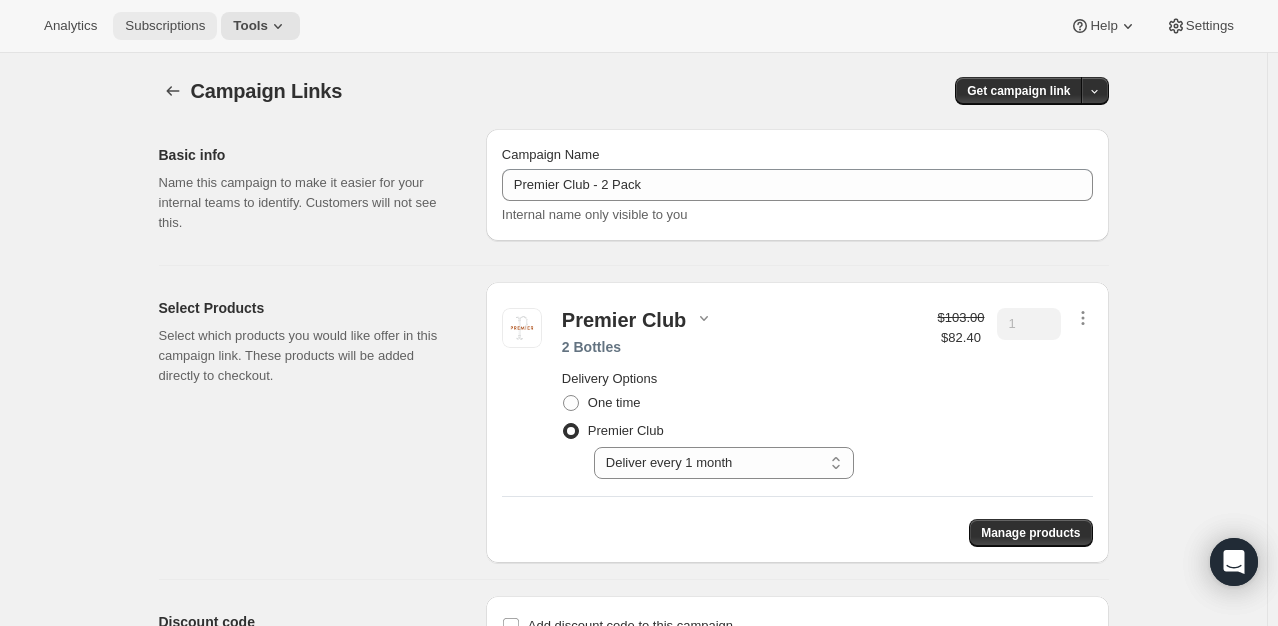 click on "Subscriptions" at bounding box center [165, 26] 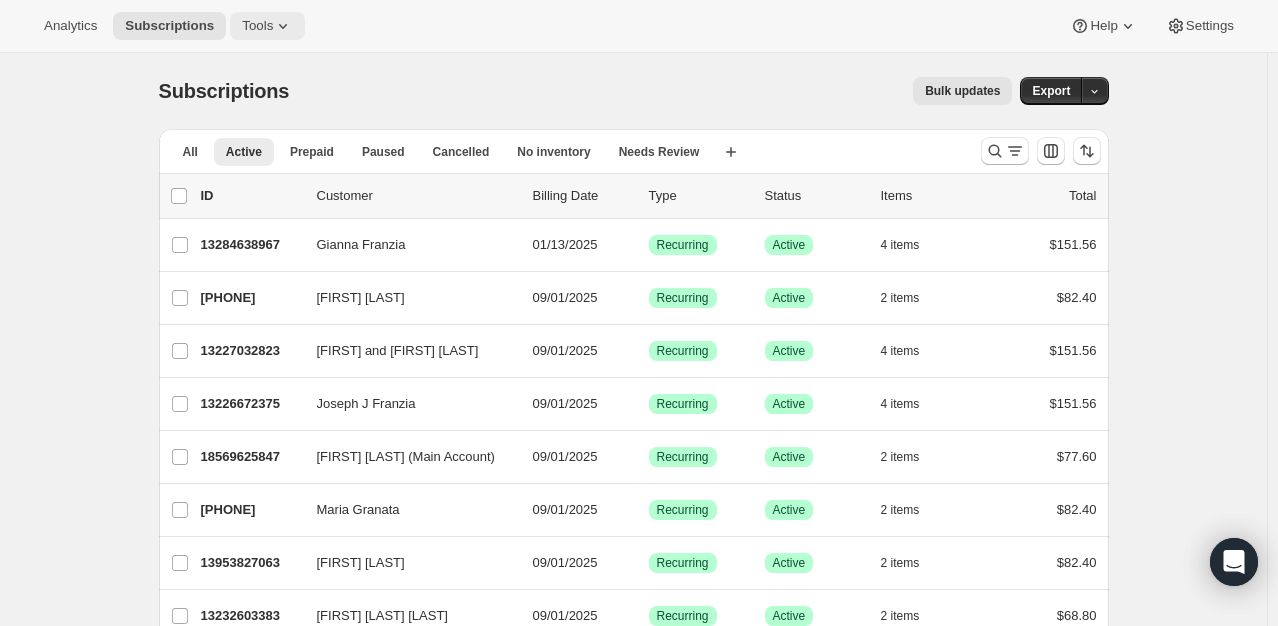 drag, startPoint x: 264, startPoint y: 17, endPoint x: 278, endPoint y: 22, distance: 14.866069 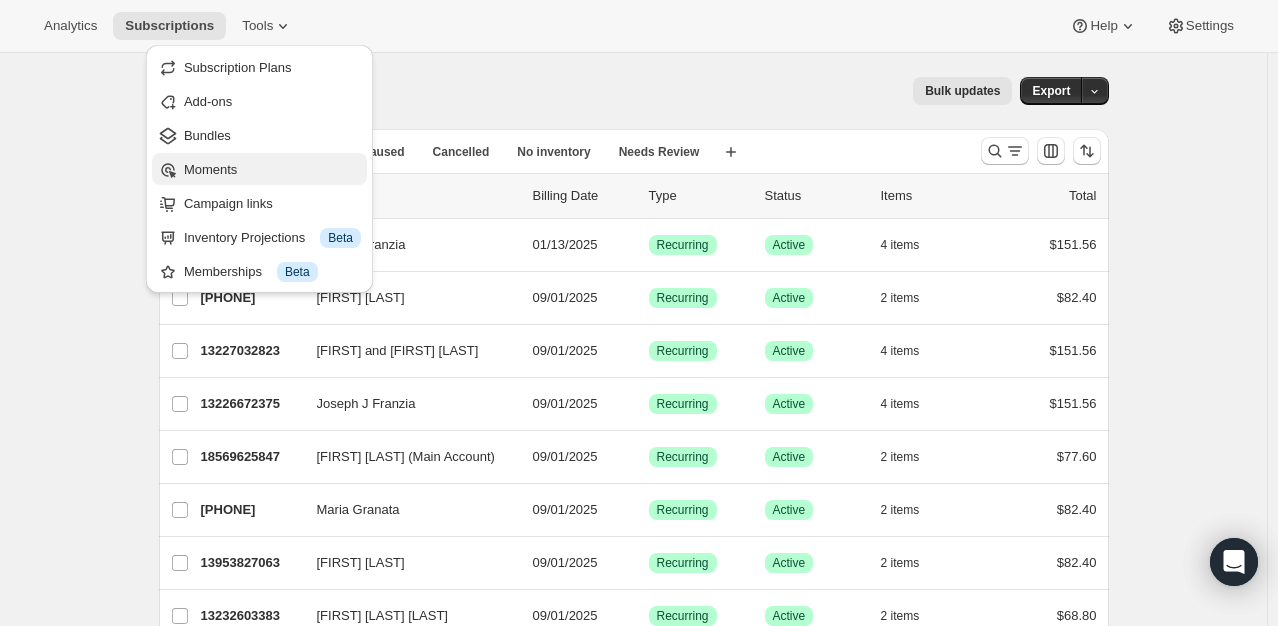 click on "Moments" at bounding box center [272, 170] 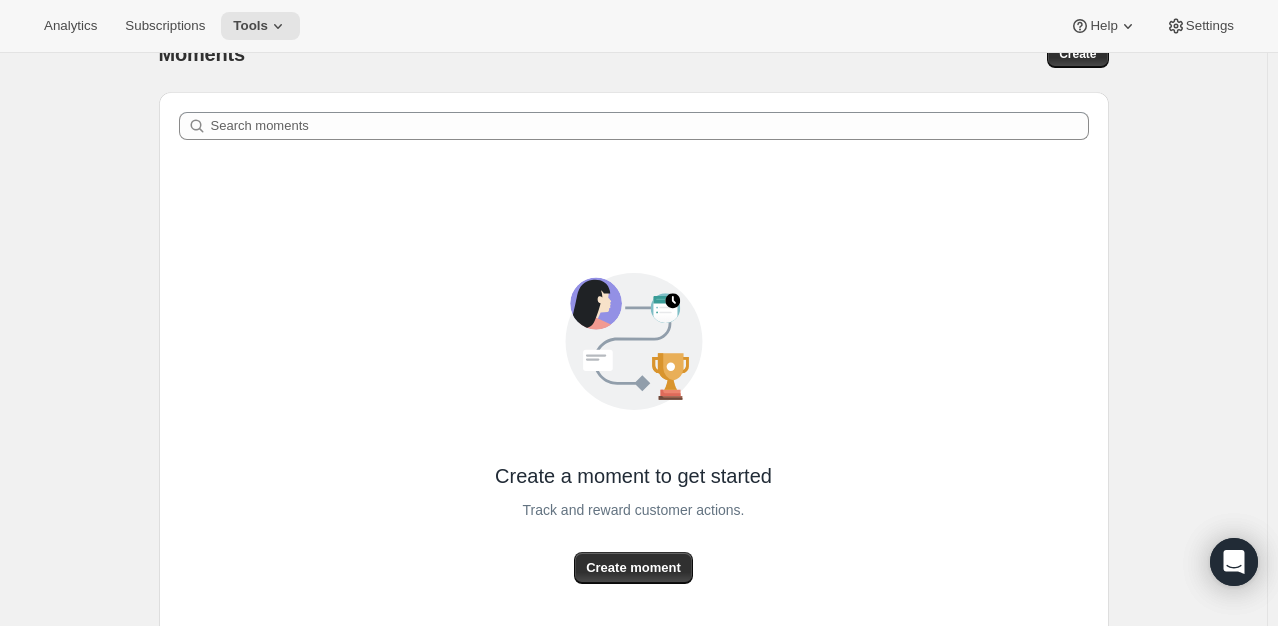scroll, scrollTop: 0, scrollLeft: 0, axis: both 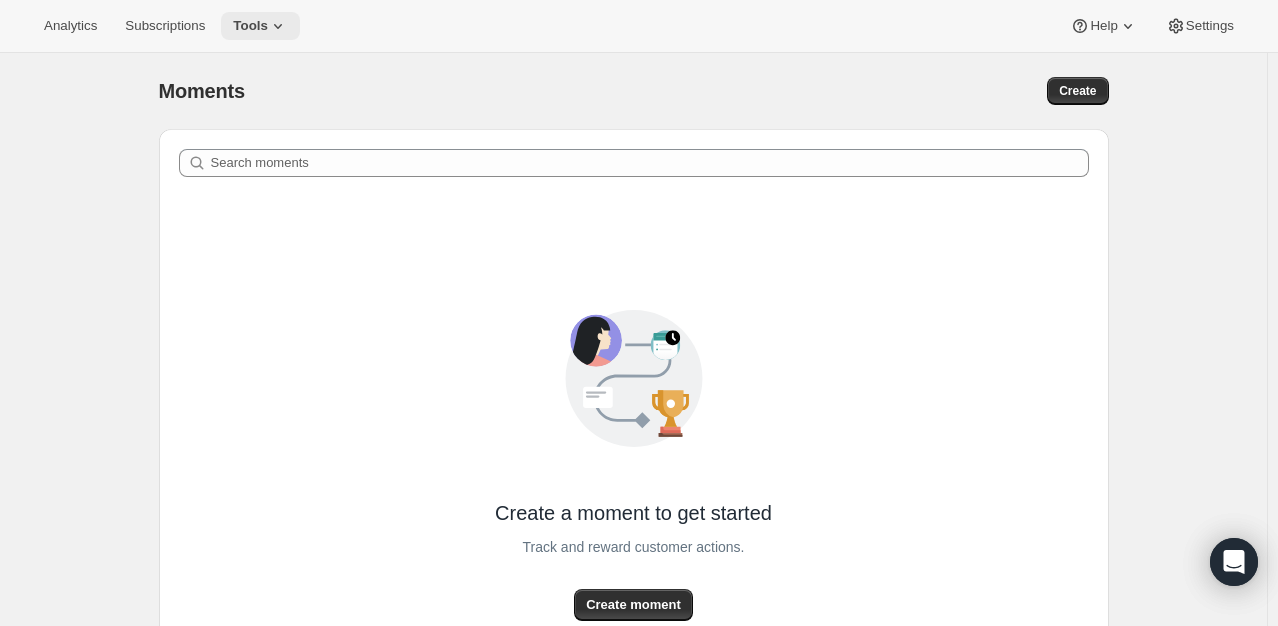 click 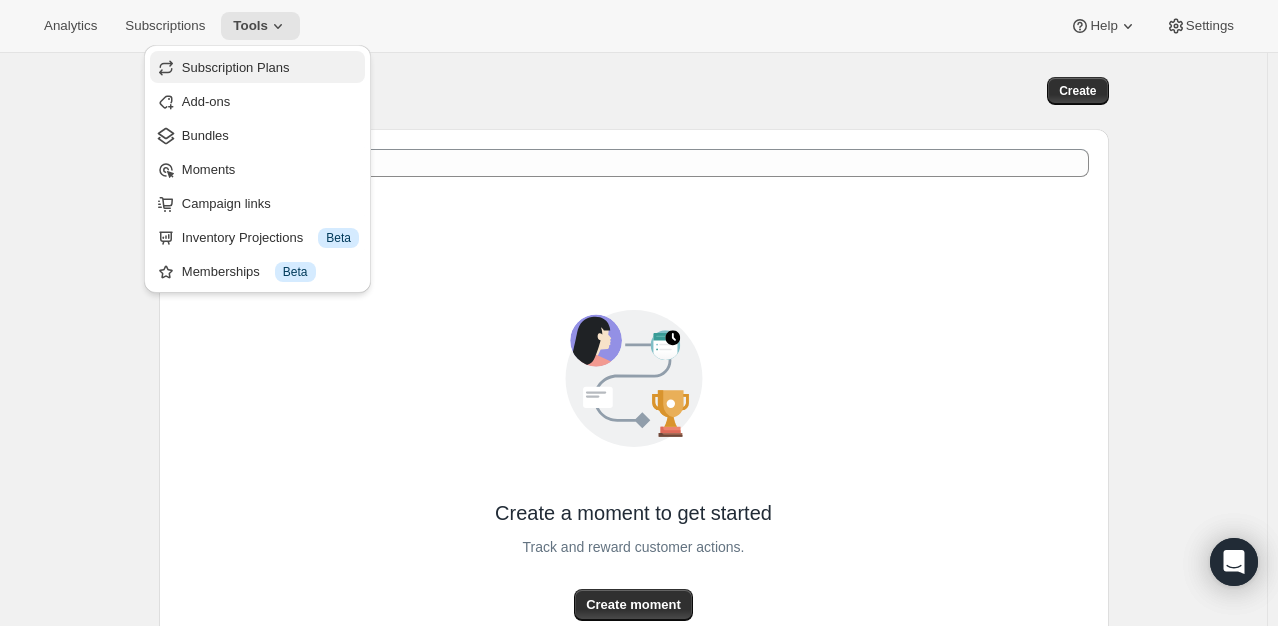click on "Subscription Plans" at bounding box center (236, 67) 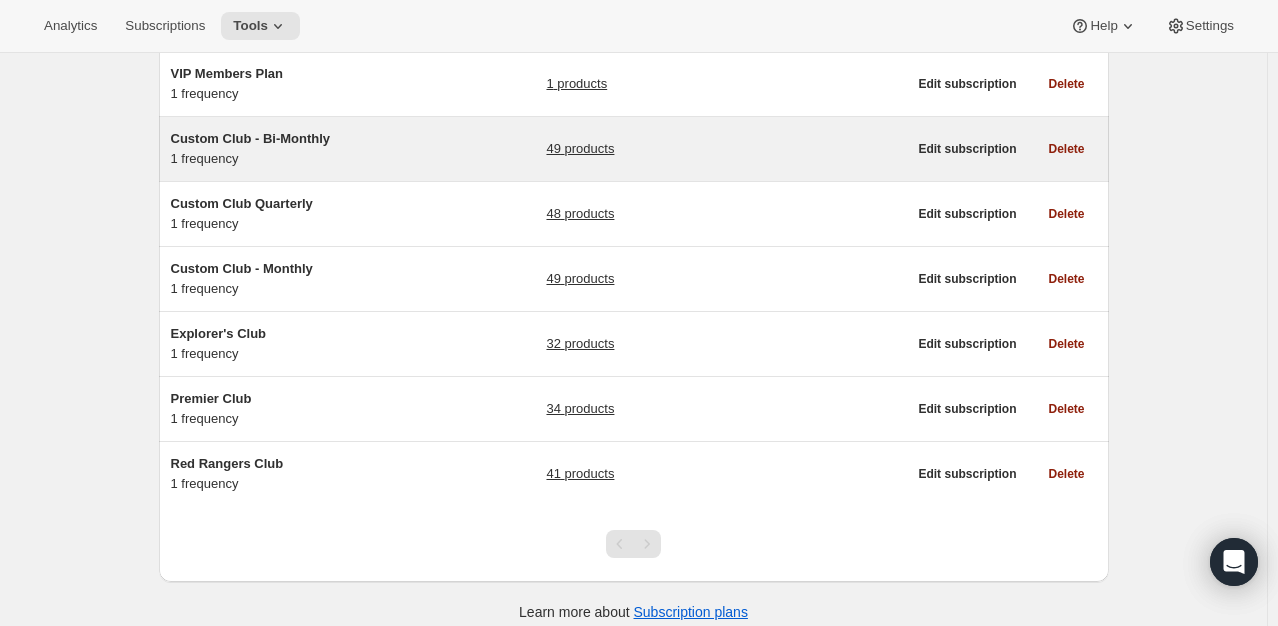 scroll, scrollTop: 257, scrollLeft: 0, axis: vertical 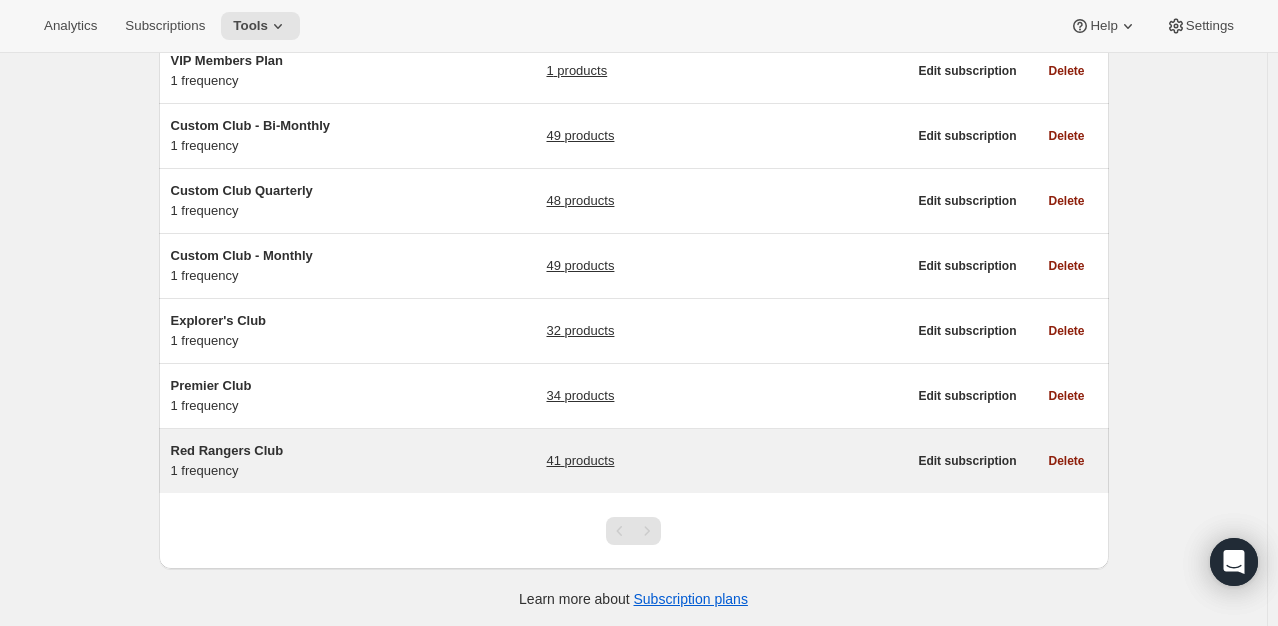 click on "Red Rangers Club" at bounding box center (227, 450) 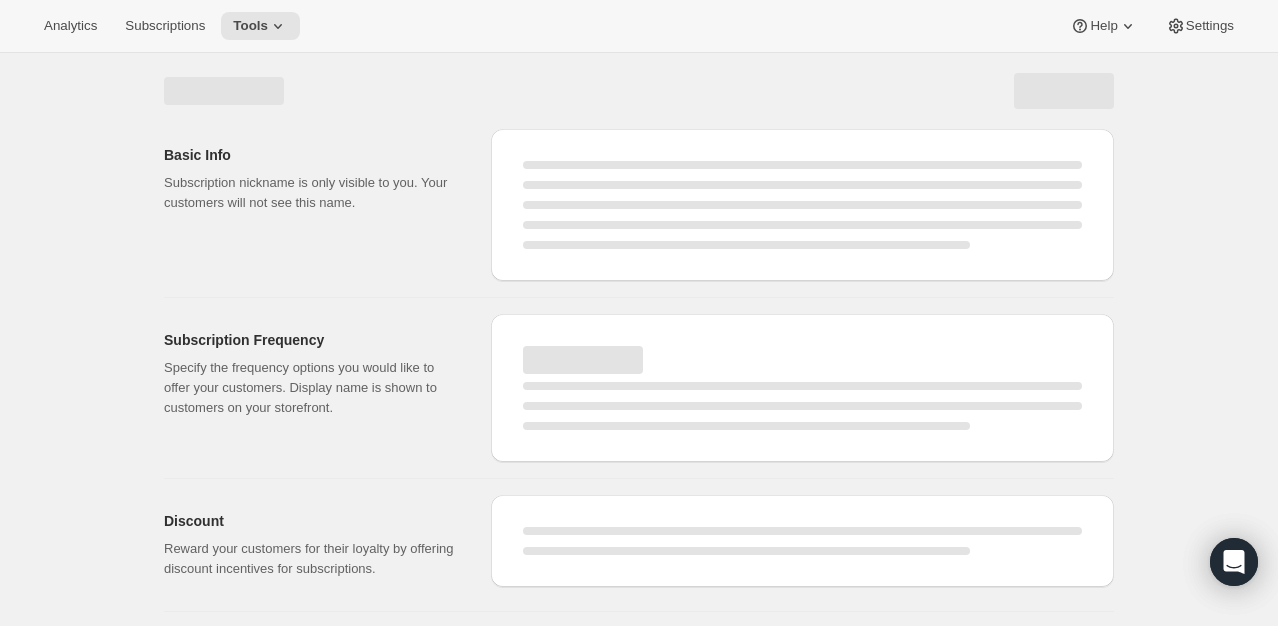 select on "WEEK" 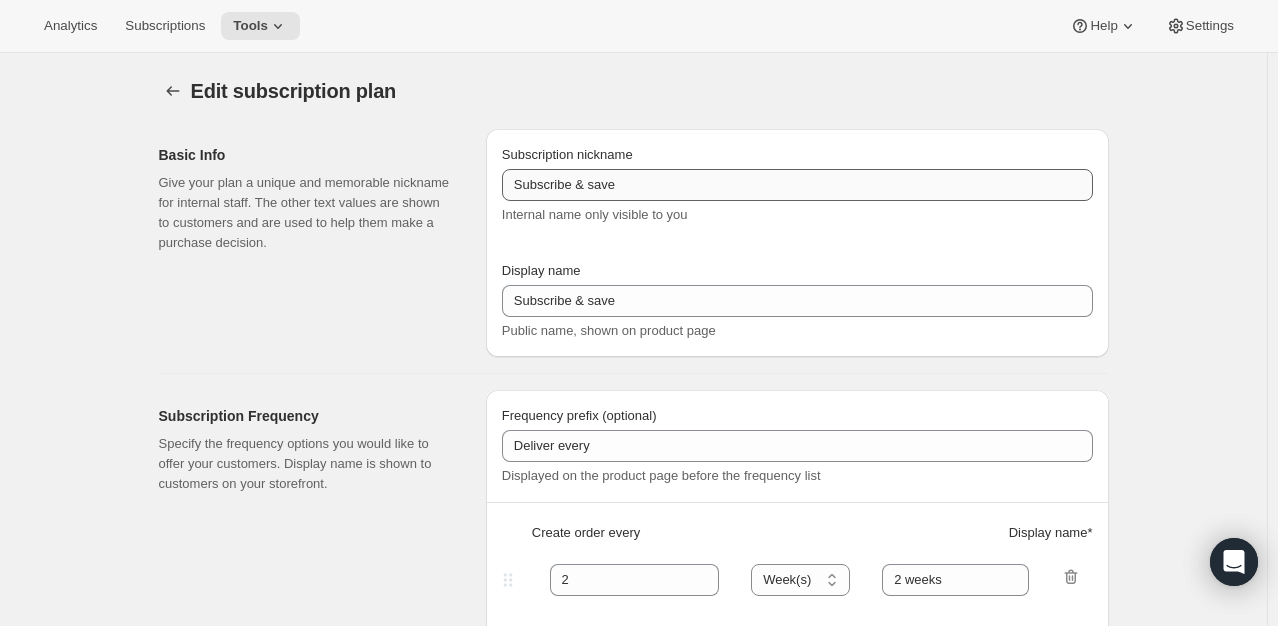 checkbox on "true" 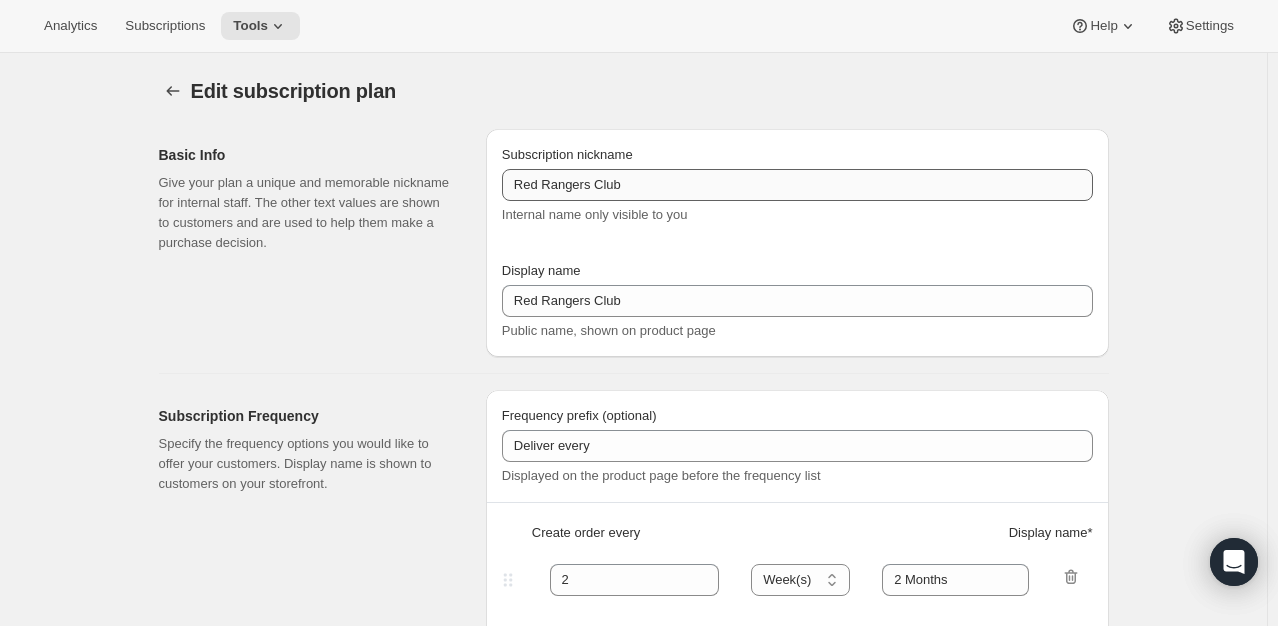 checkbox on "true" 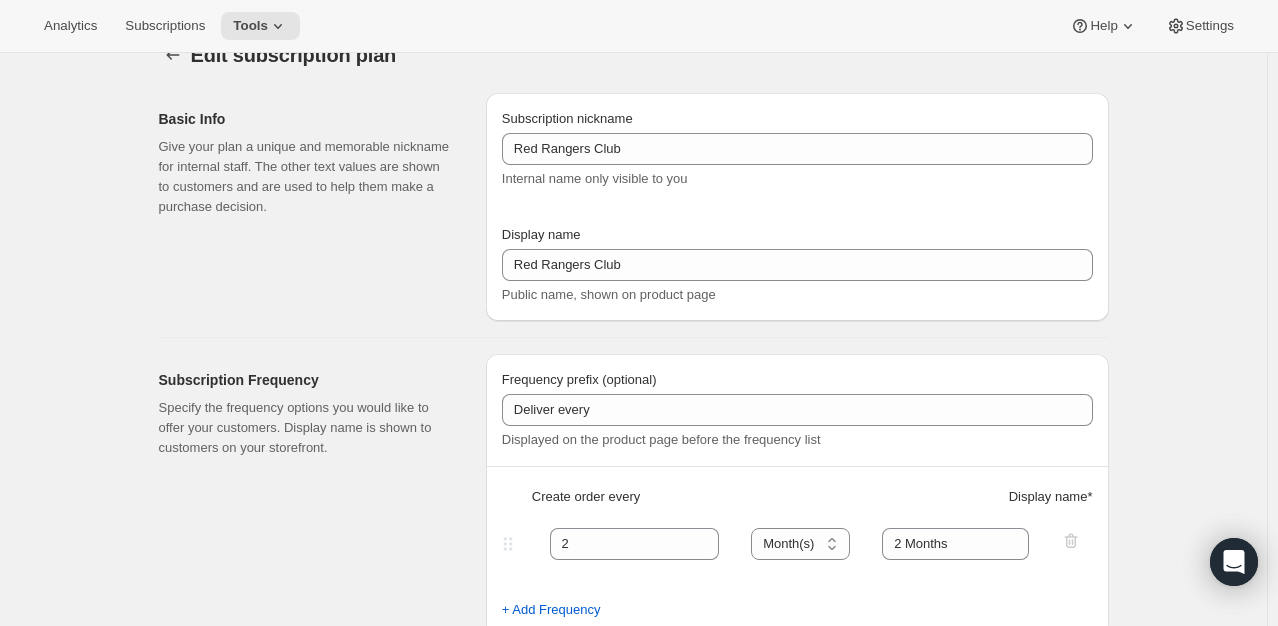 scroll, scrollTop: 0, scrollLeft: 0, axis: both 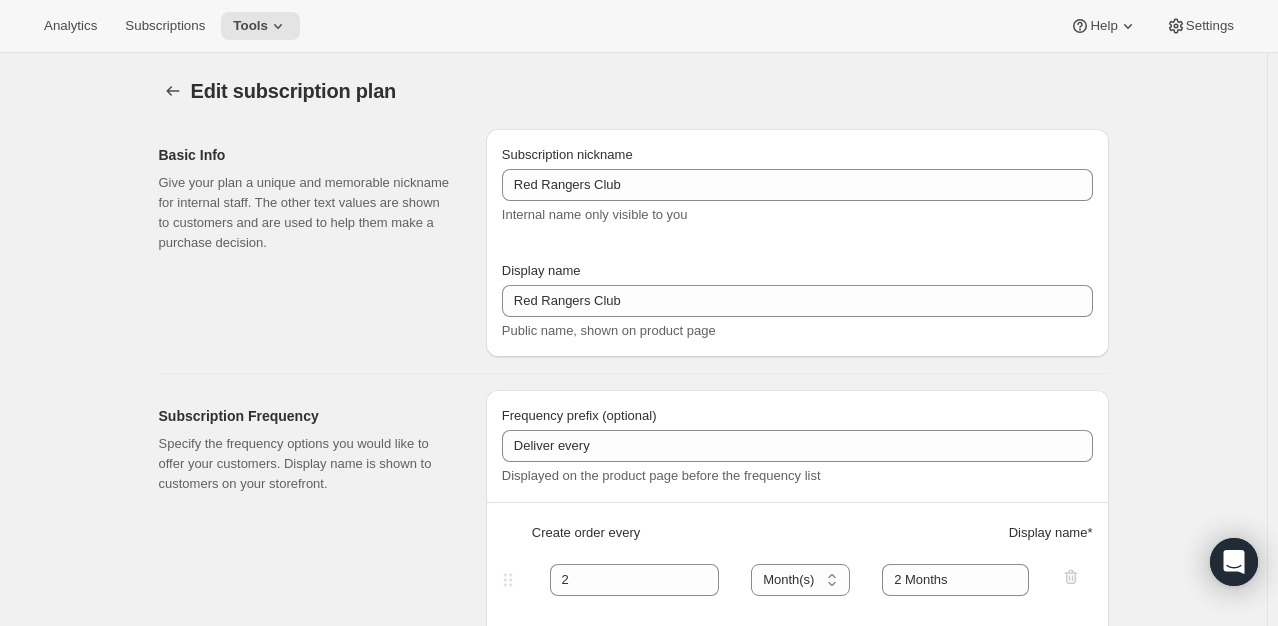 click on "Analytics Subscriptions Tools Help Settings" at bounding box center (639, 26) 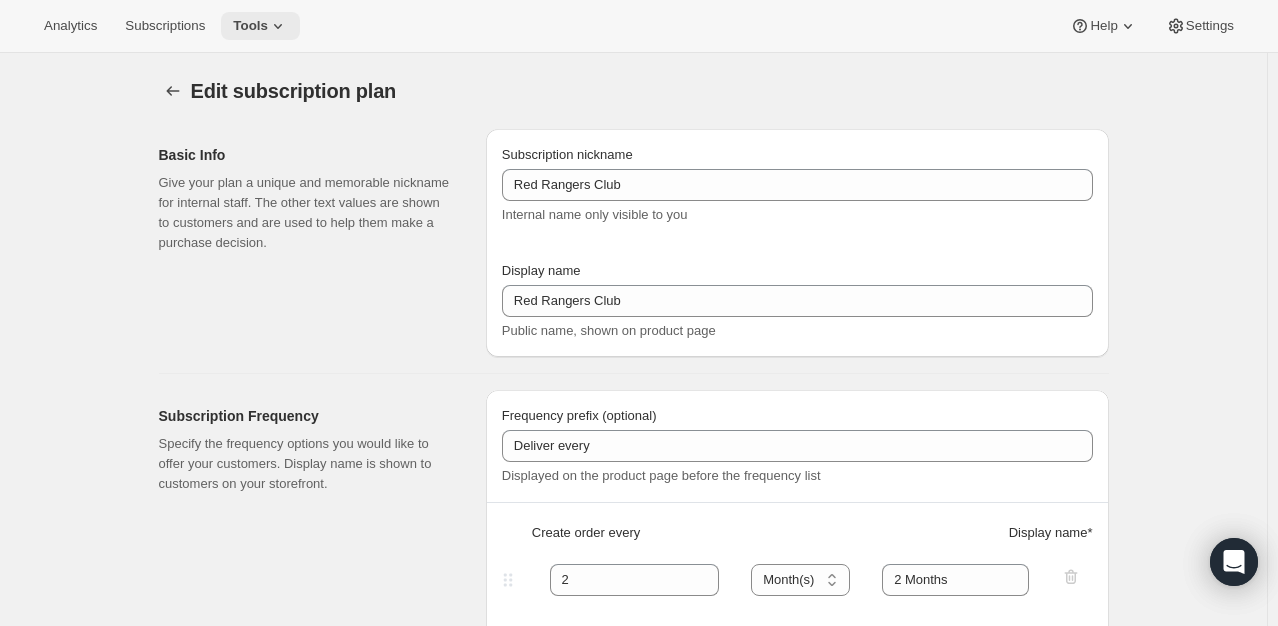 click on "Tools" at bounding box center [260, 26] 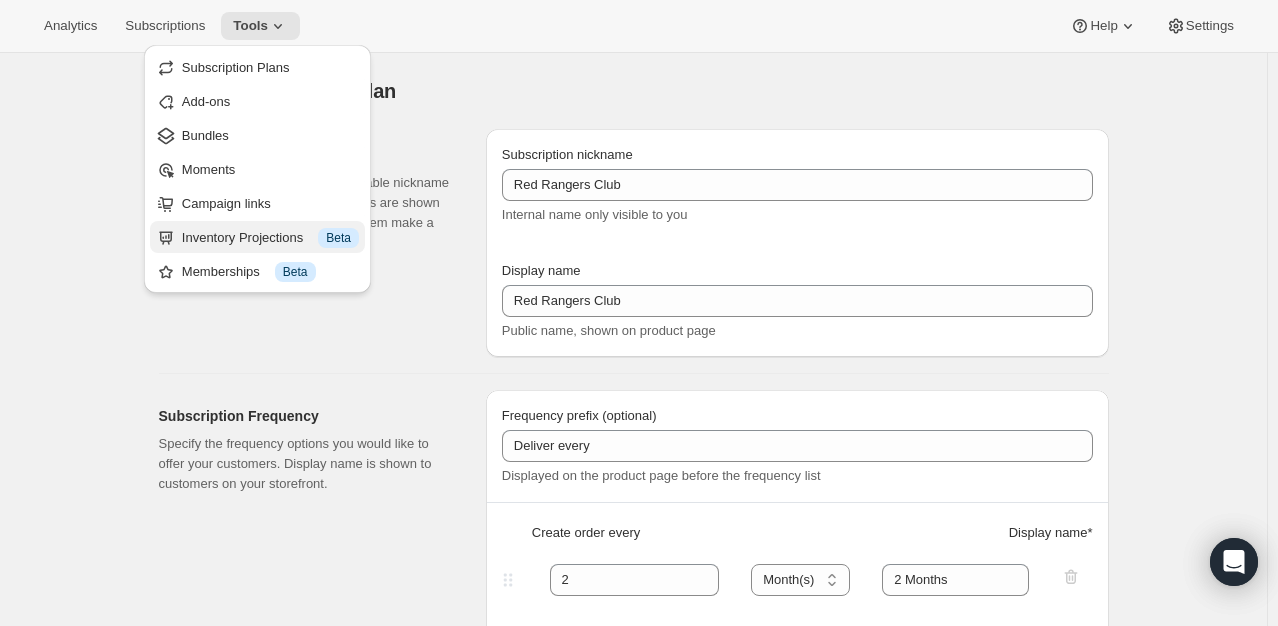 click on "Inventory Projections Info Beta" at bounding box center [270, 238] 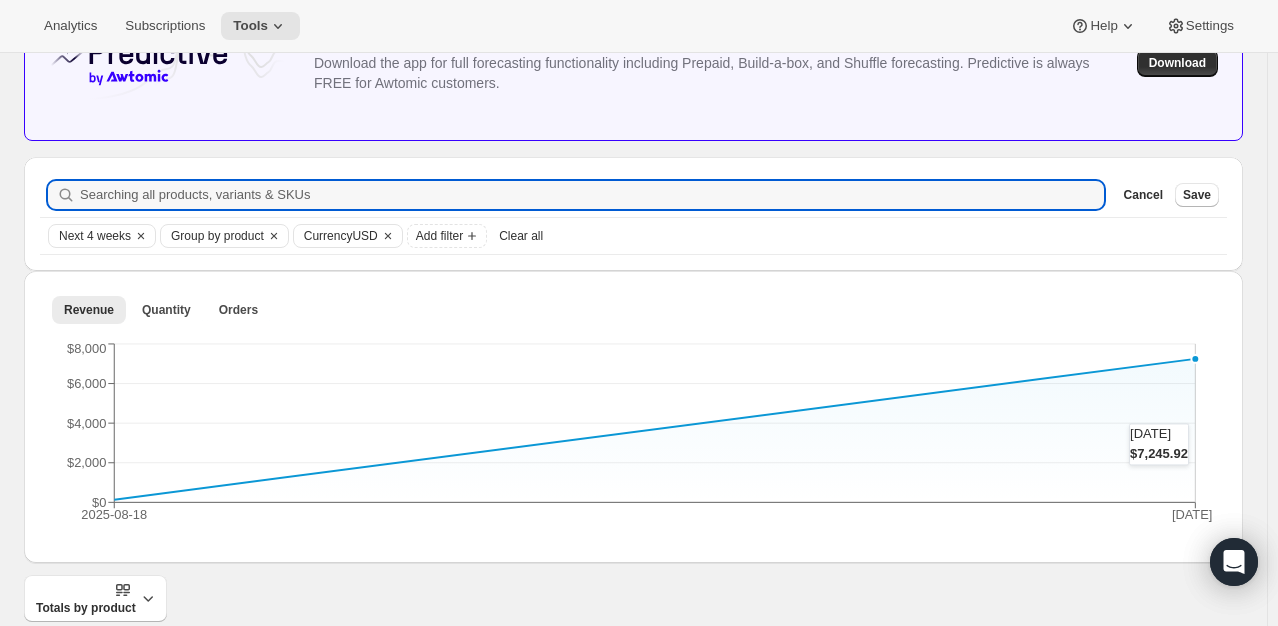 scroll, scrollTop: 0, scrollLeft: 0, axis: both 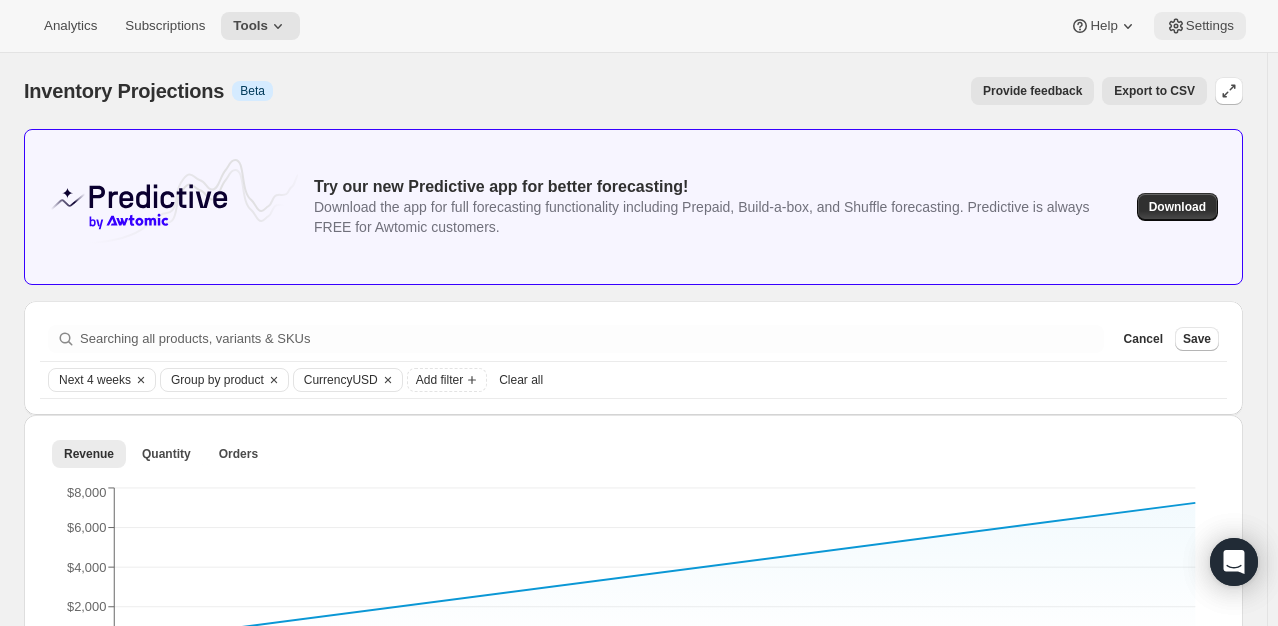 click on "Settings" at bounding box center (1210, 26) 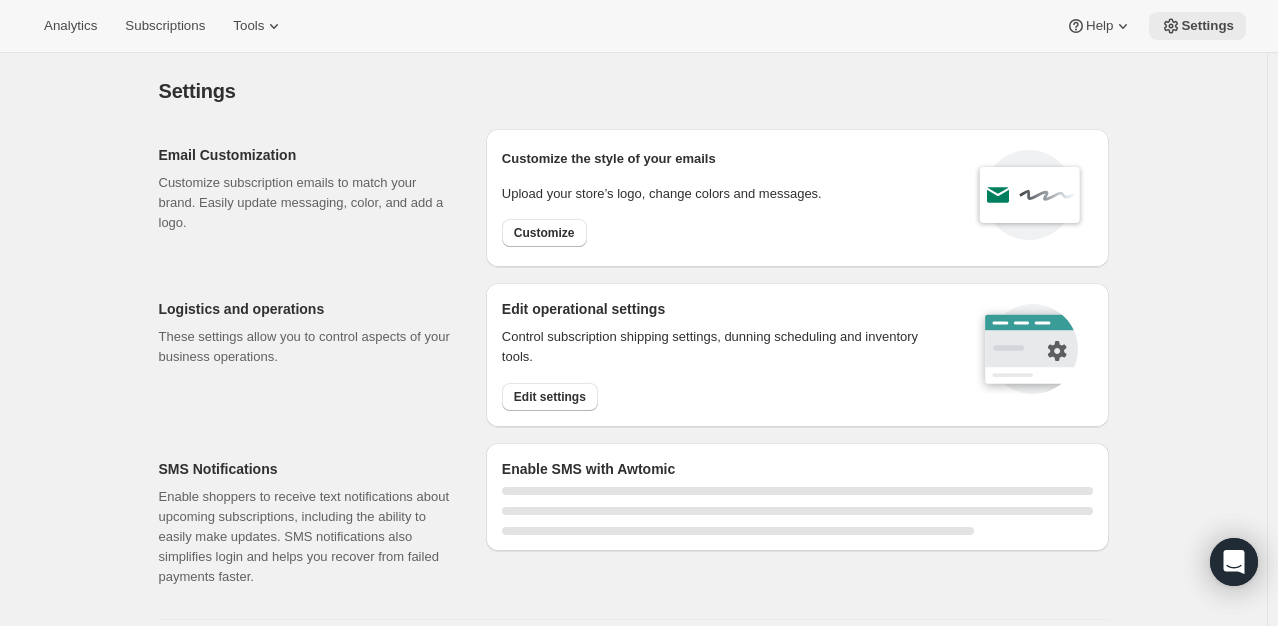 select on "22:00" 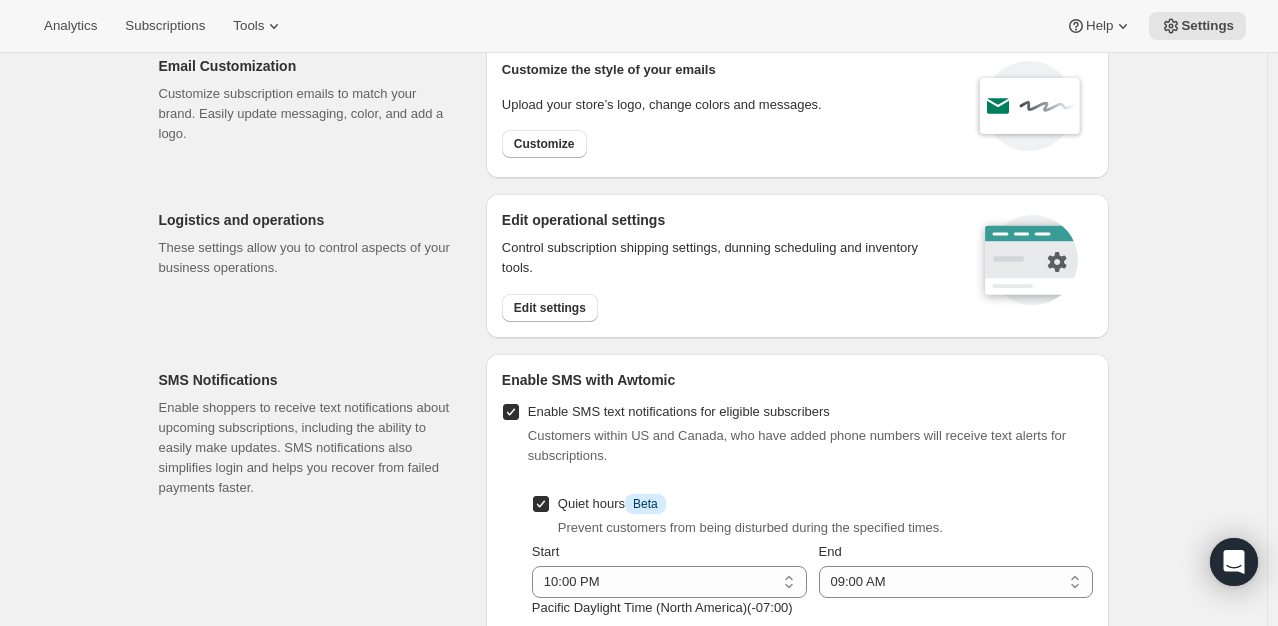 scroll, scrollTop: 0, scrollLeft: 0, axis: both 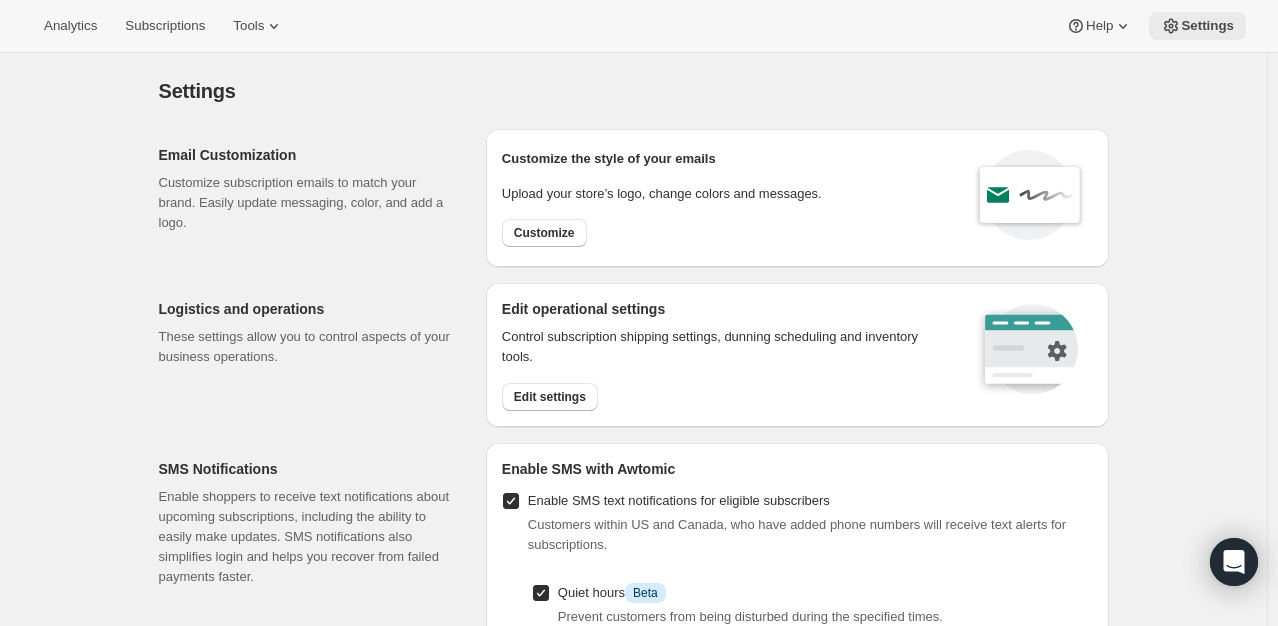 click on "Settings" at bounding box center [1207, 26] 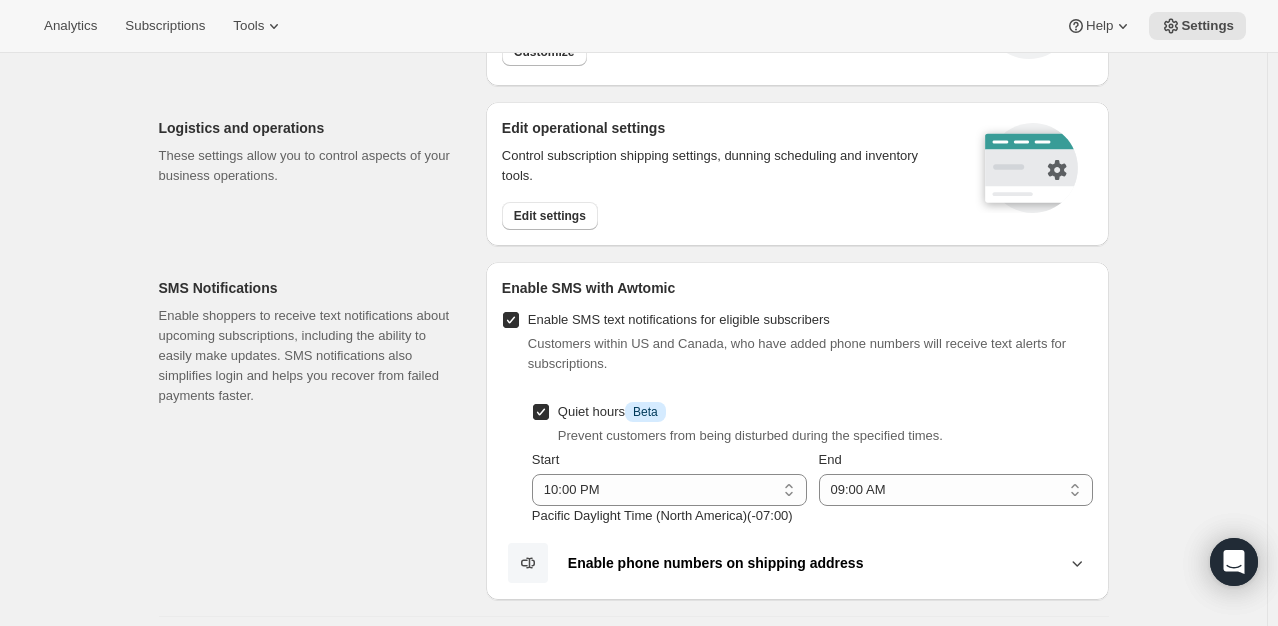 scroll, scrollTop: 0, scrollLeft: 0, axis: both 